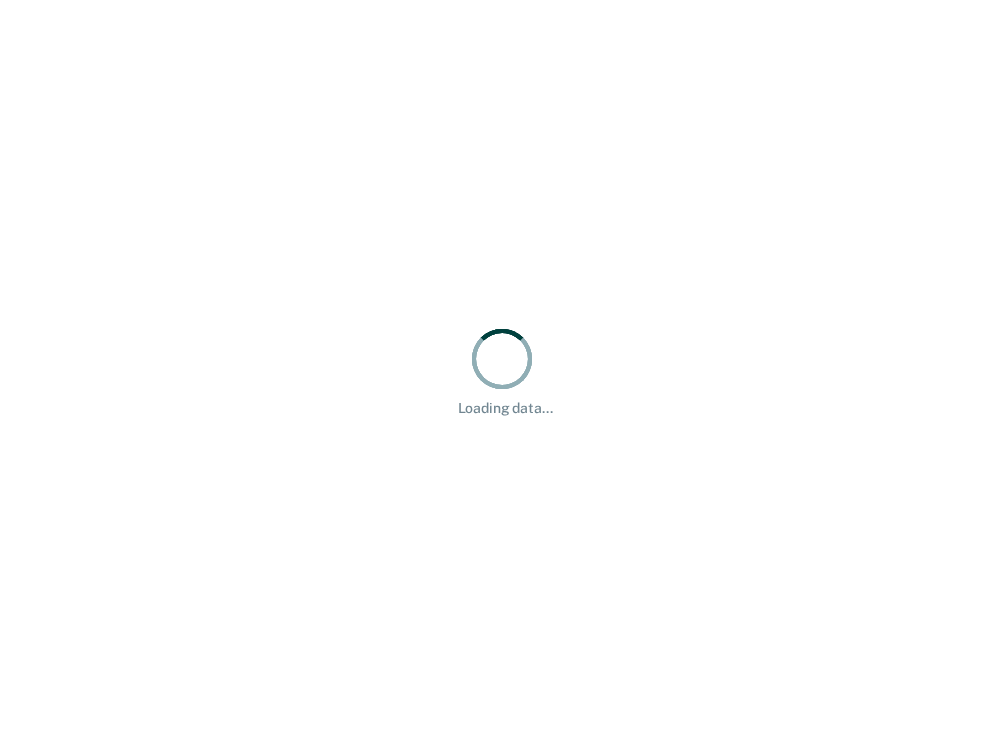 scroll, scrollTop: 0, scrollLeft: 0, axis: both 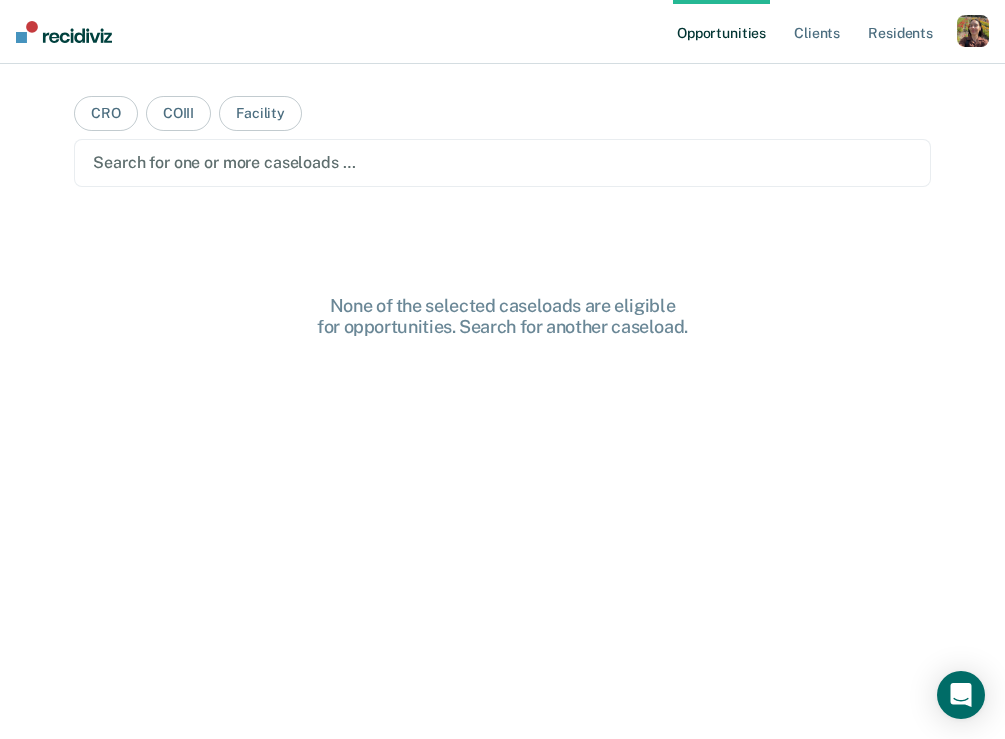 click at bounding box center (973, 31) 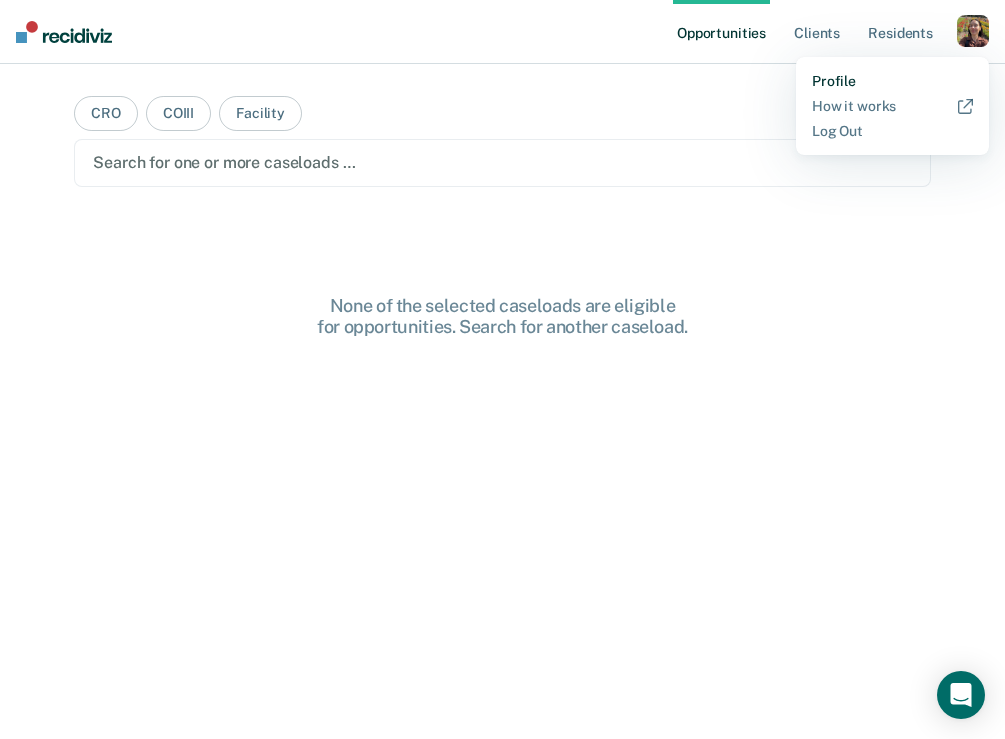 click on "Profile" at bounding box center [892, 81] 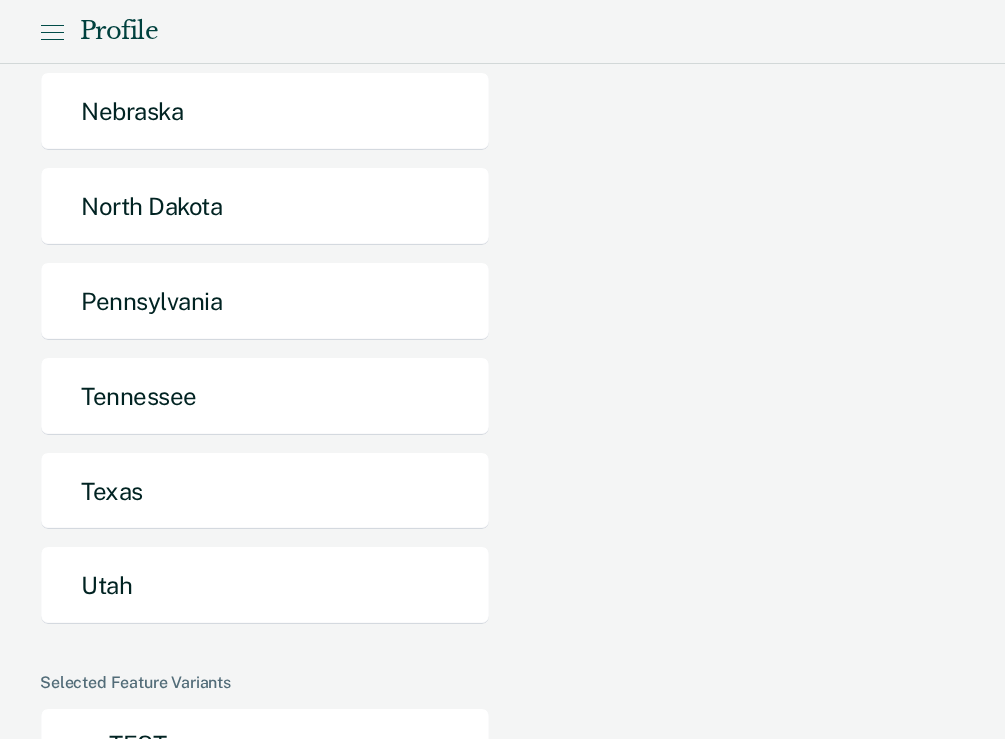 scroll, scrollTop: 941, scrollLeft: 0, axis: vertical 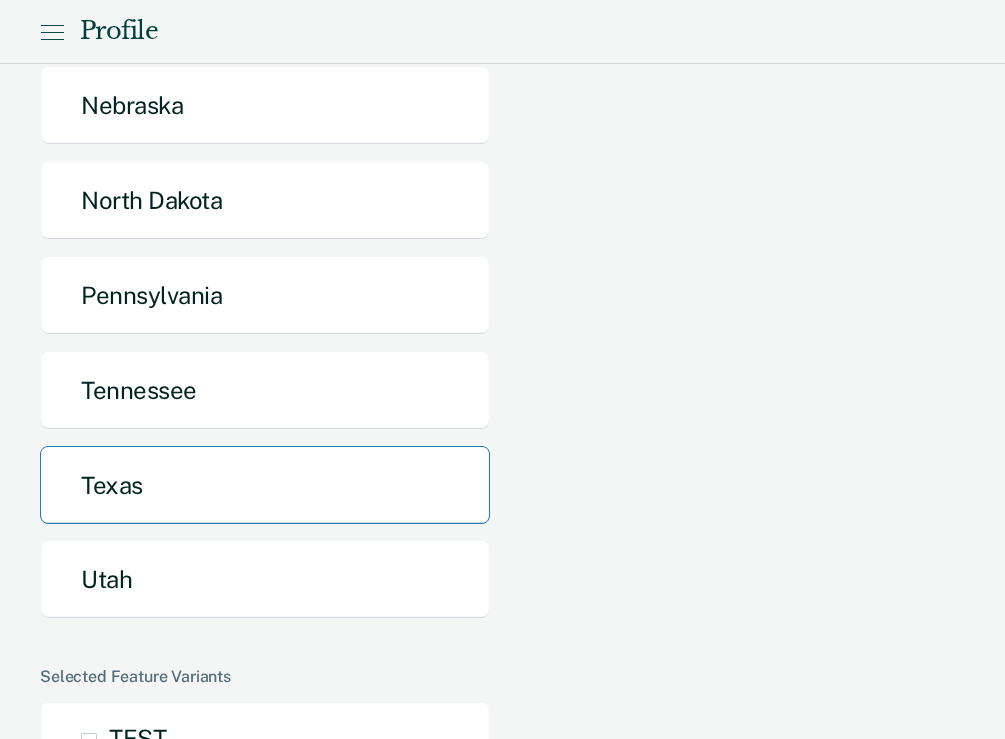 click on "Texas" at bounding box center (265, 485) 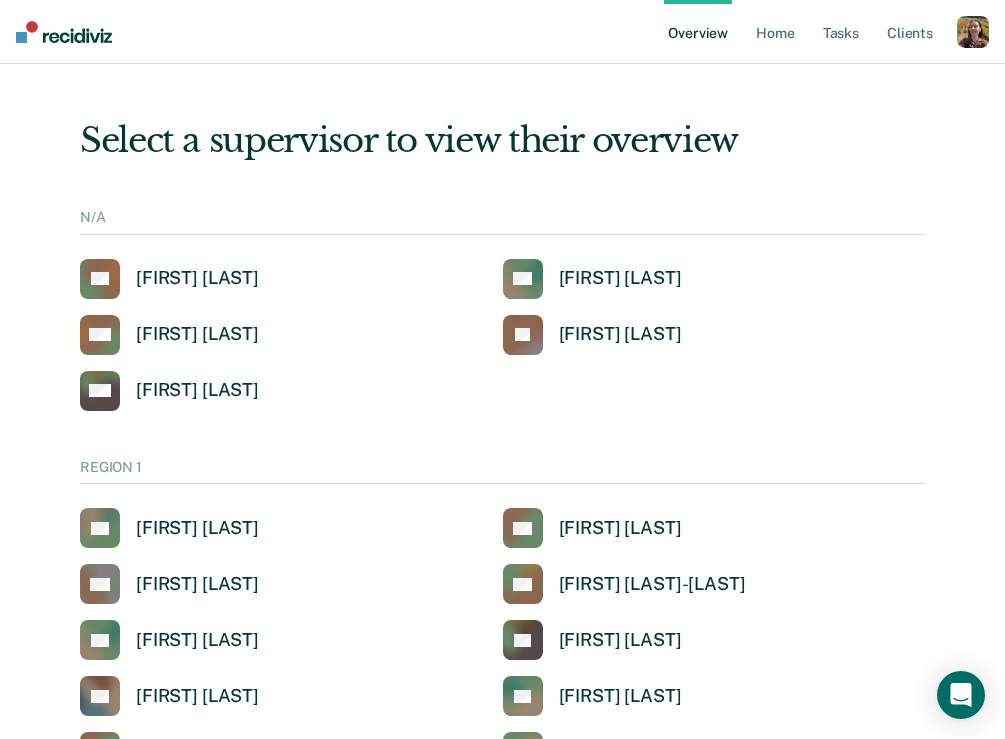 click at bounding box center (973, 32) 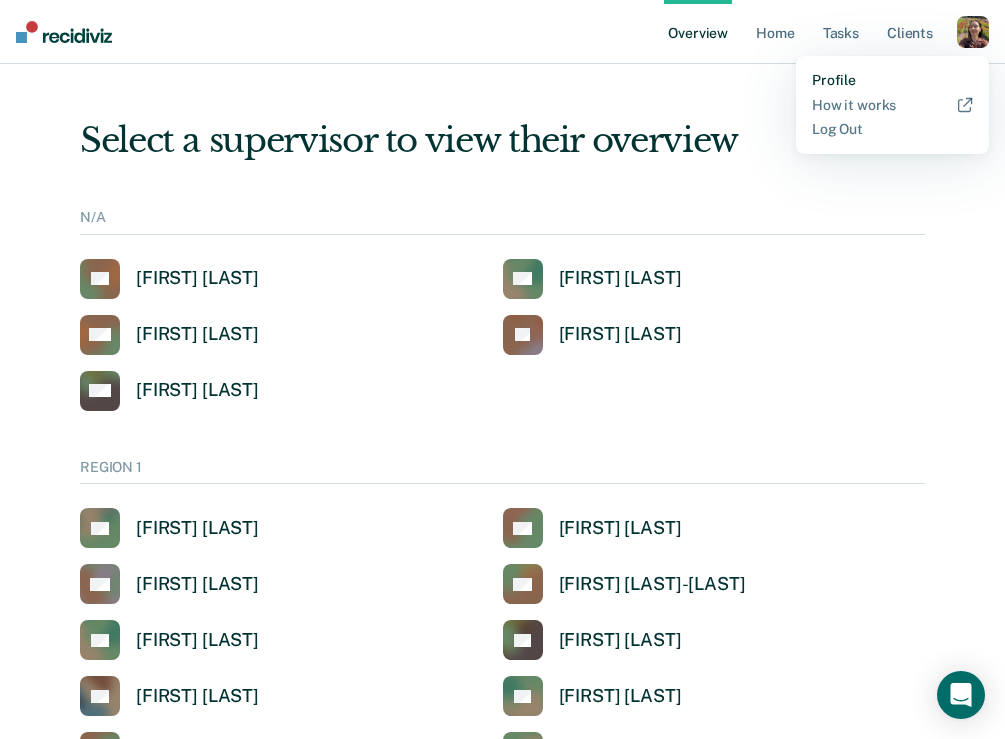 click on "Profile" at bounding box center (892, 80) 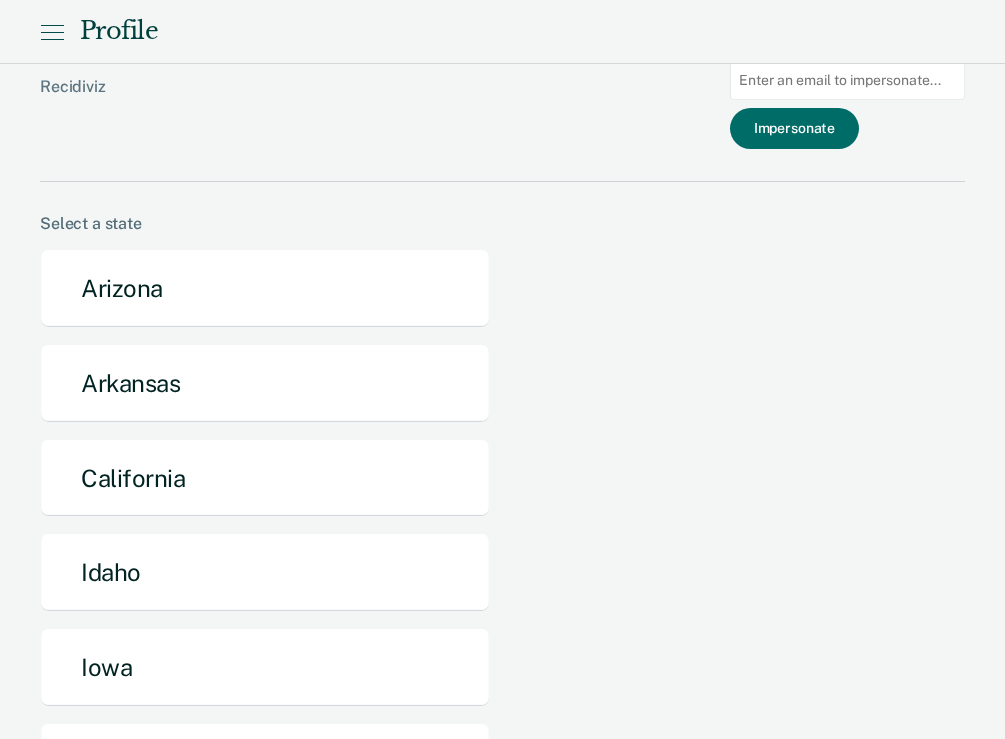 click at bounding box center (847, 80) 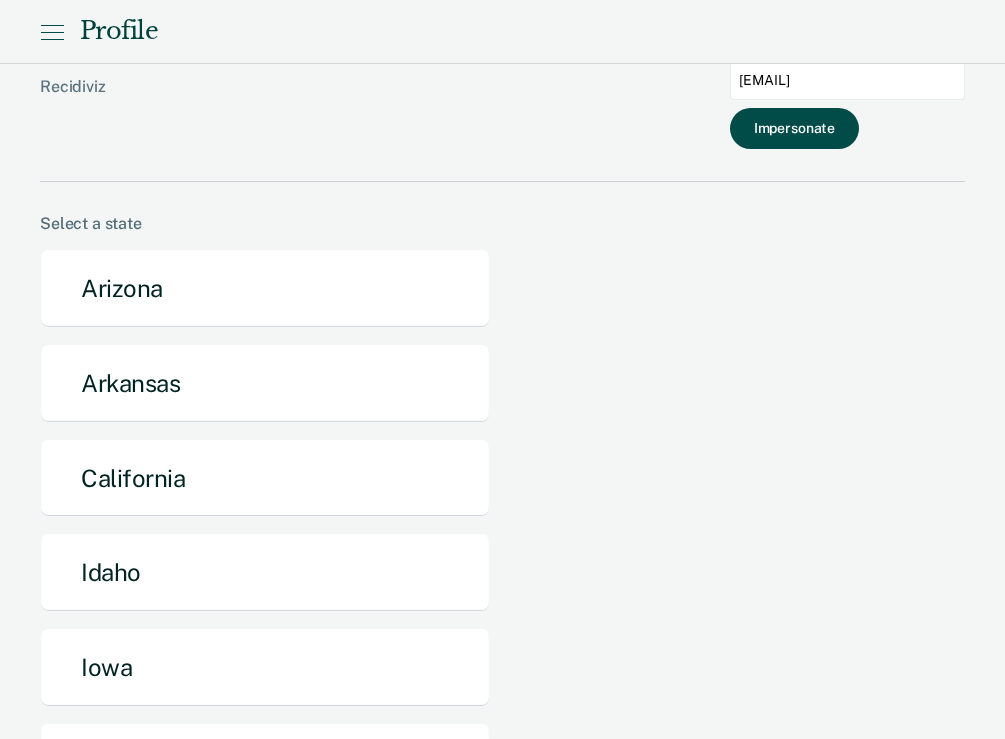 type on "[EMAIL]" 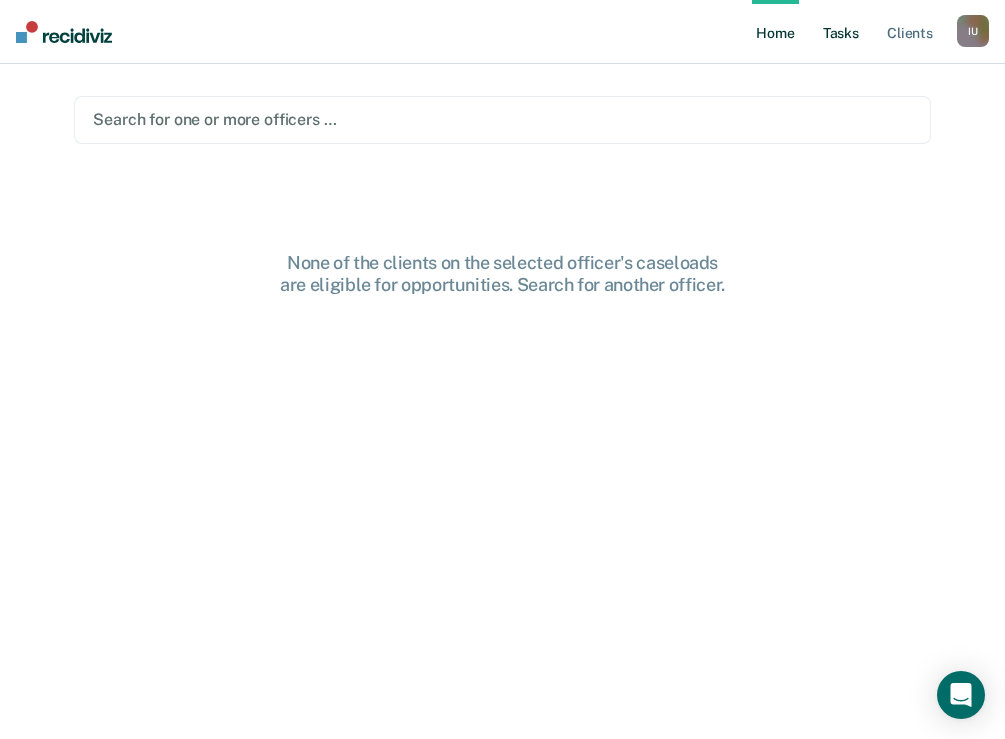 click on "Tasks" at bounding box center (841, 32) 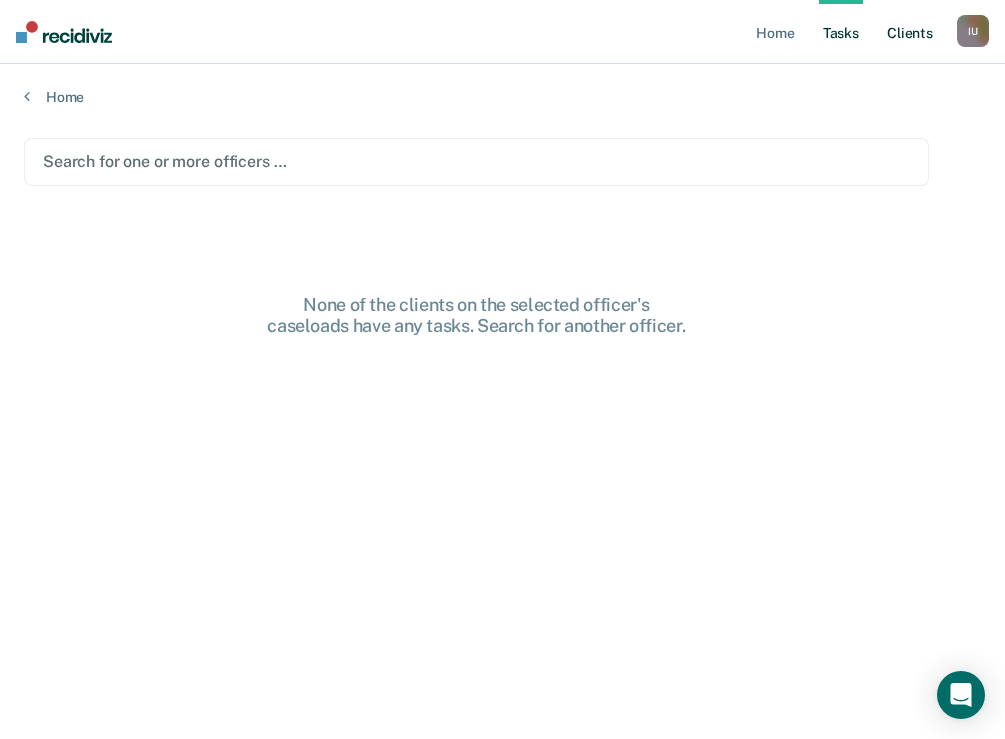 click on "Client s" at bounding box center [910, 32] 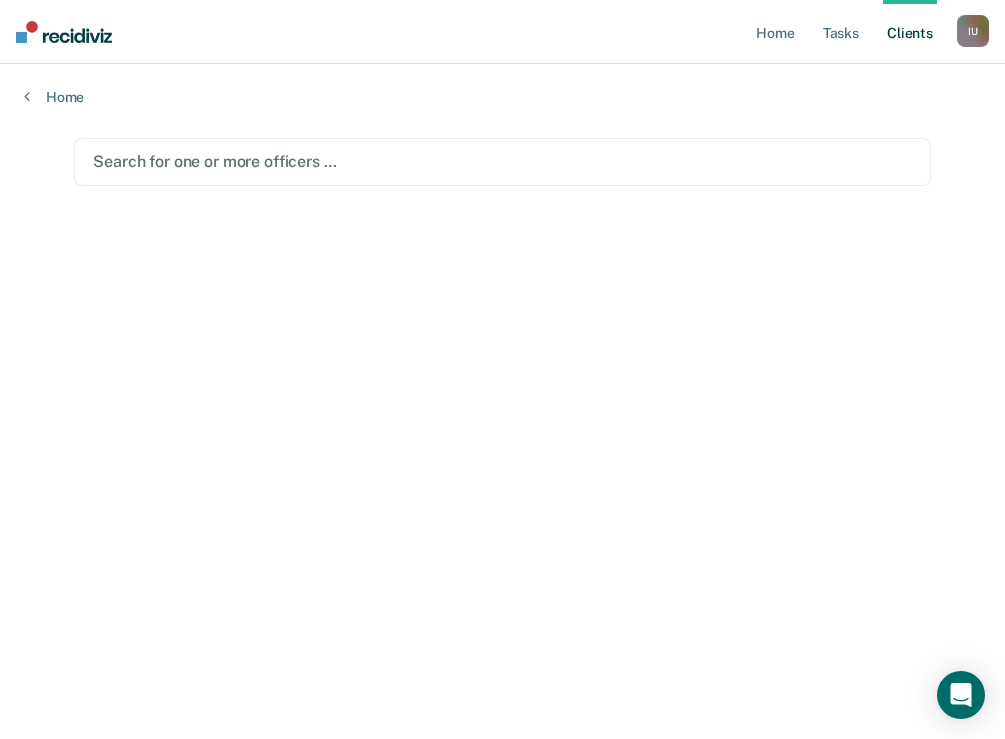 click on "Search for one or more officers …" at bounding box center (502, 162) 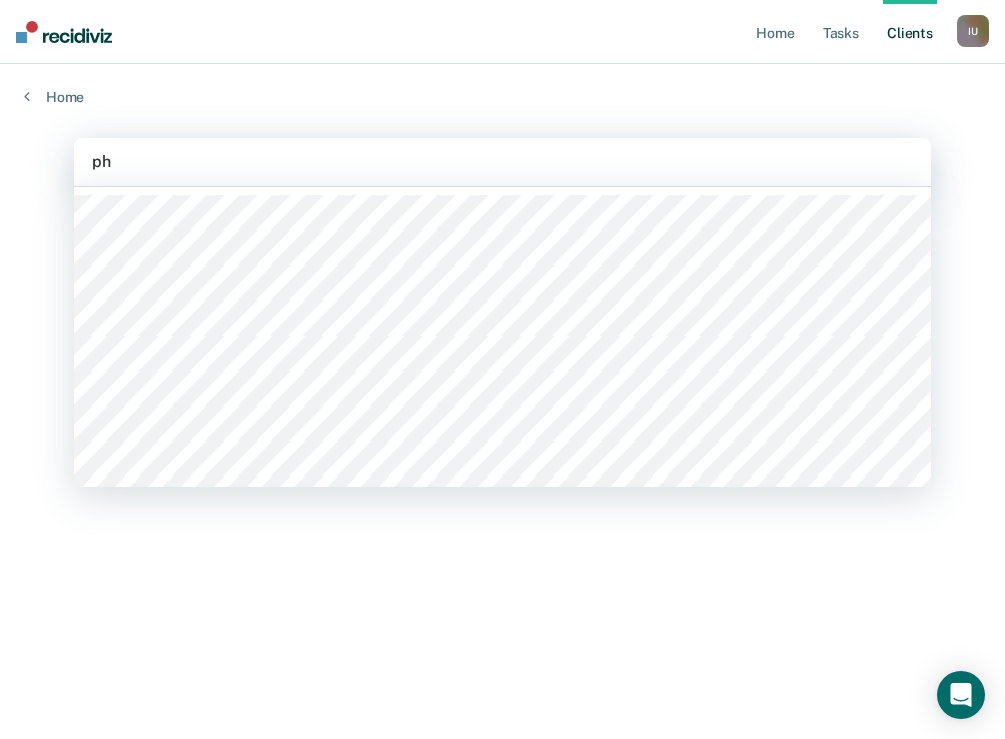 type on "phy" 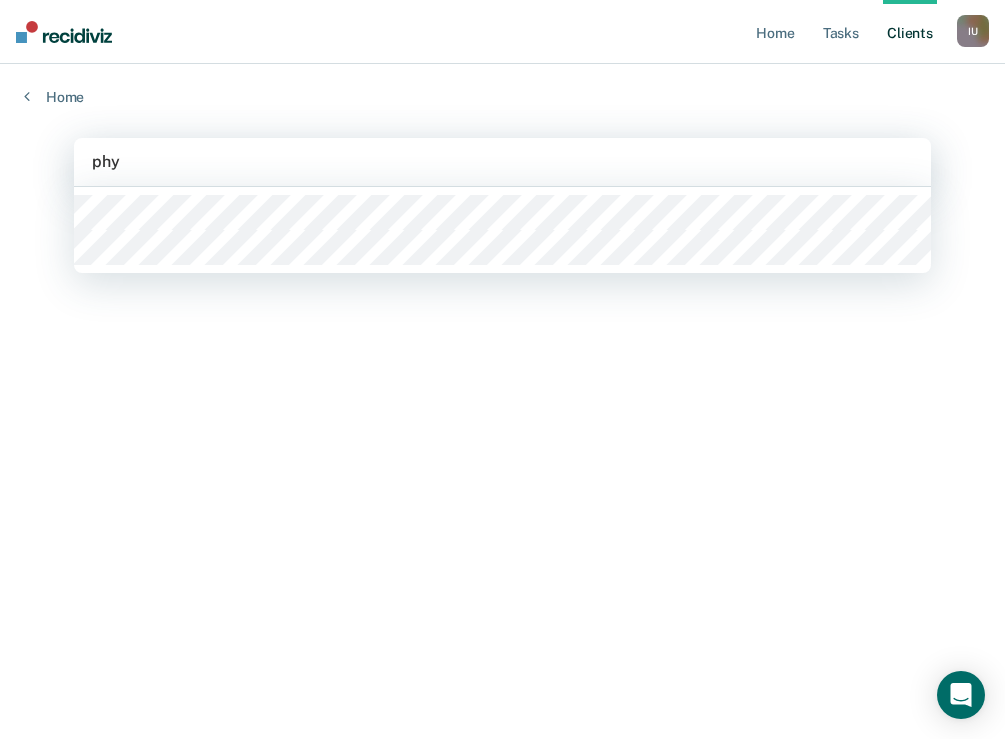 type 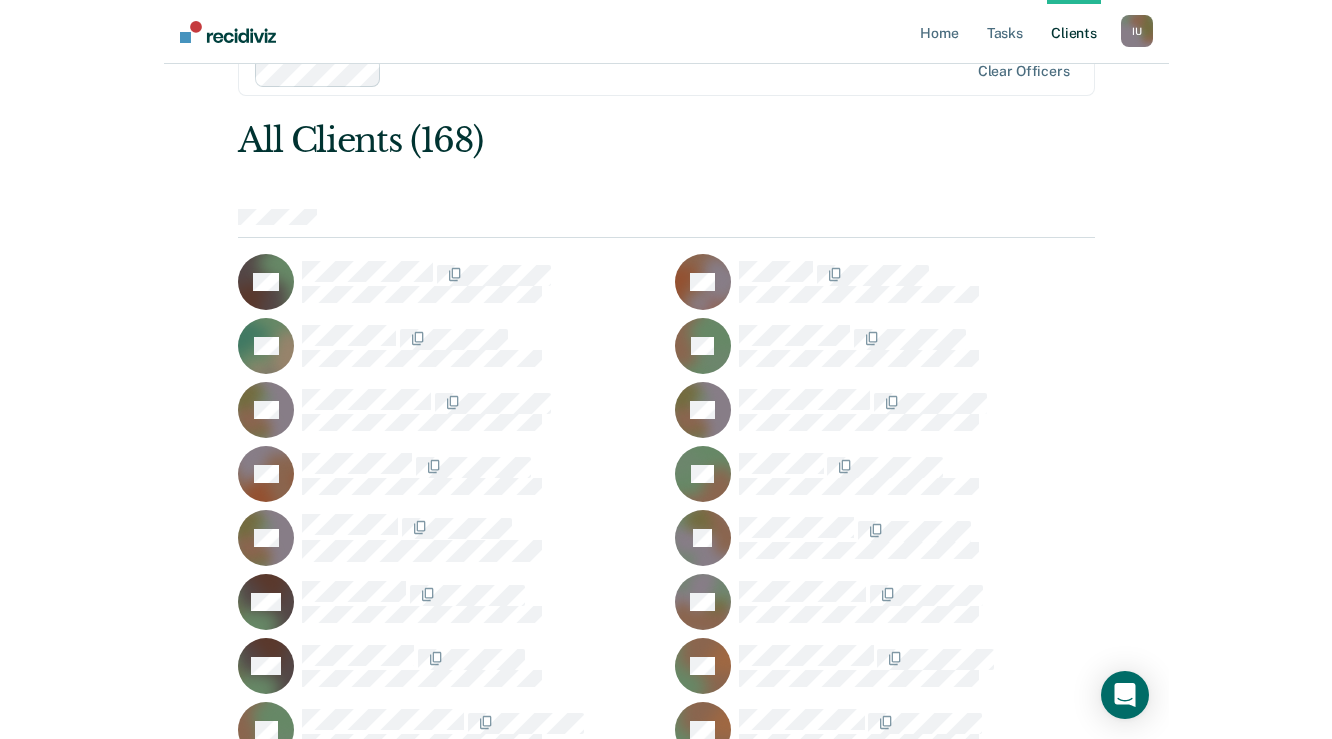 scroll, scrollTop: 0, scrollLeft: 0, axis: both 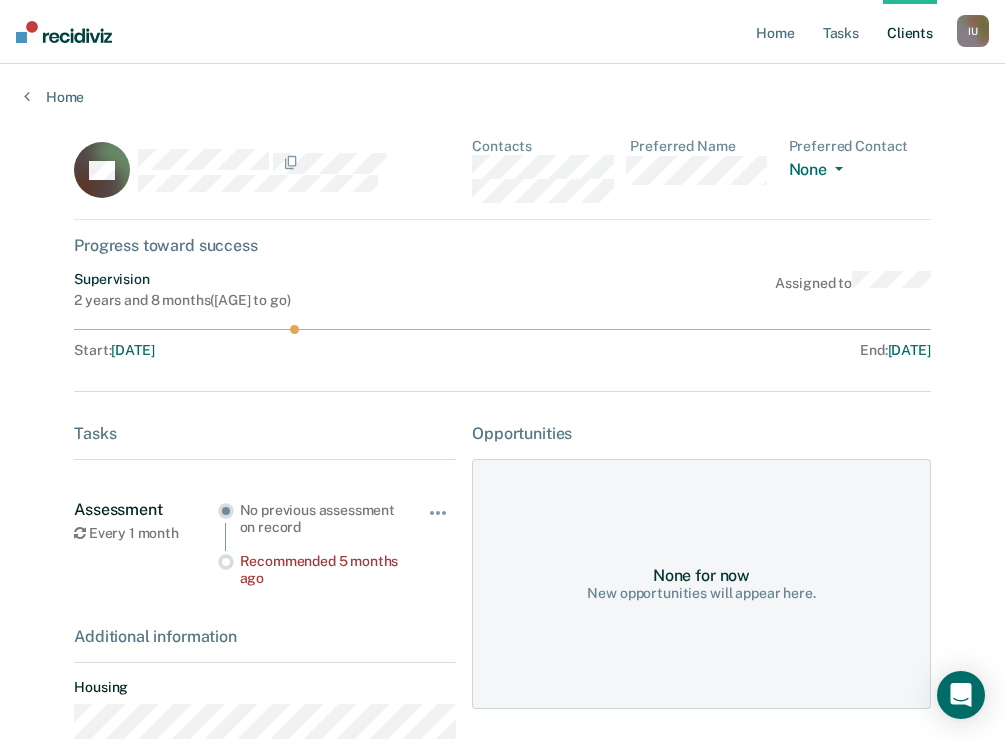 click on "Home" at bounding box center (502, 85) 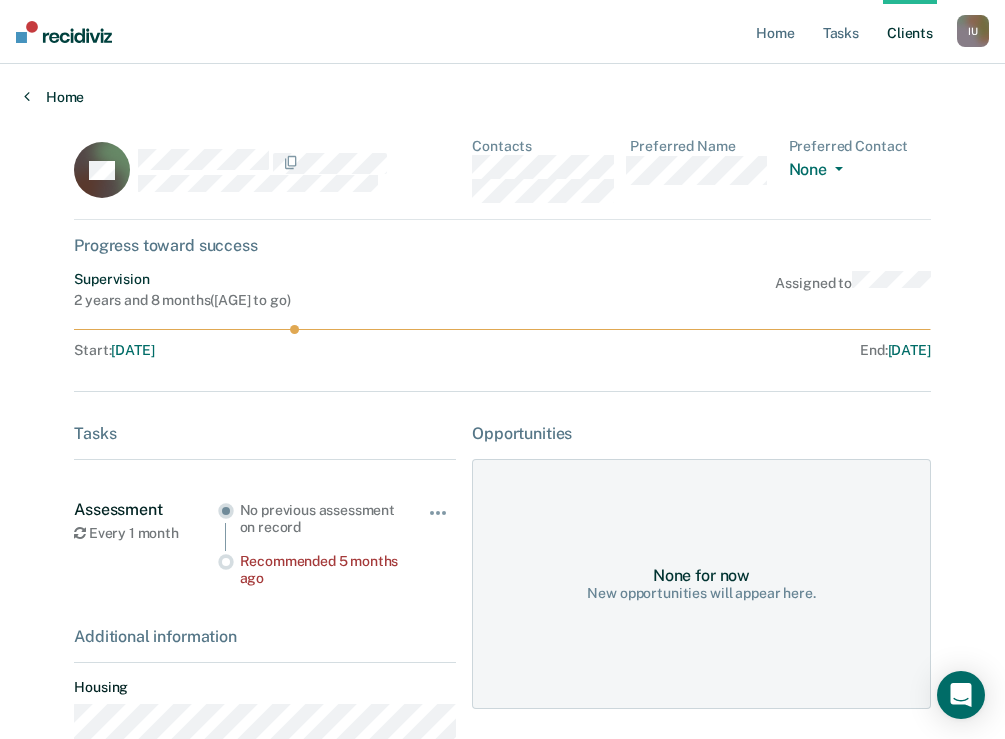 click on "Home" at bounding box center (502, 97) 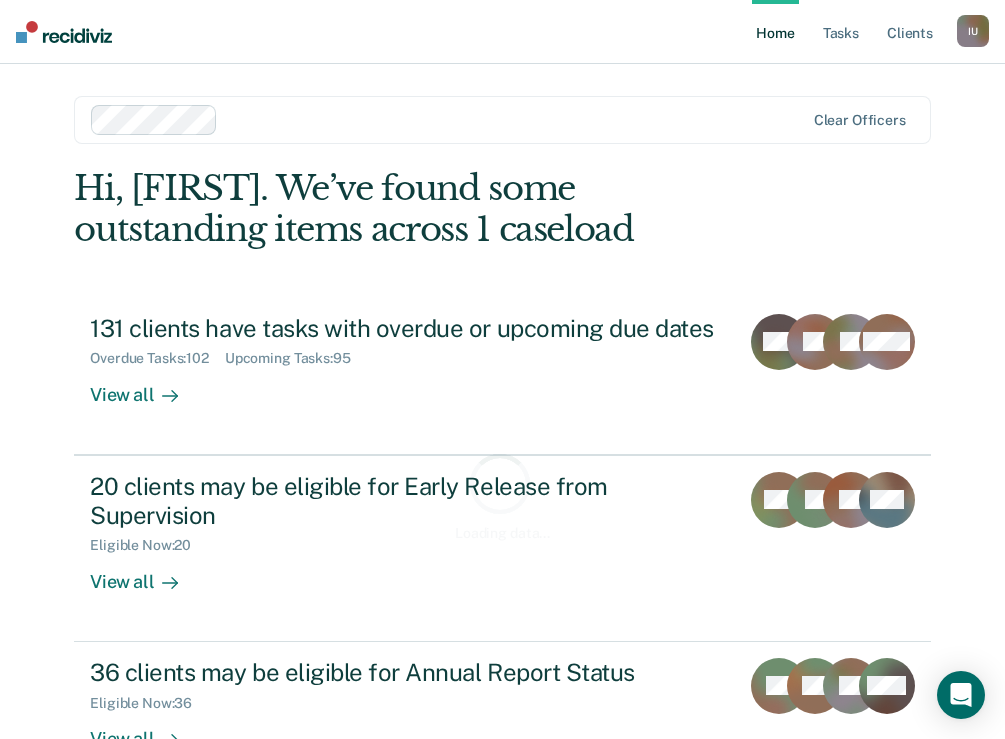 click on "Clear officers Loading data... Hi, [FIRST]. We’ve found some outstanding items across 1 caseload 131 clients have tasks with overdue or upcoming due dates Overdue Tasks : 102 Upcoming Tasks : 95 View all WD LS LL + 194 20 clients may be eligible for Early Release from Supervision Eligible Now : 20 View all WP DJ TC + 17 36 clients may be eligible for Annual Report Status Eligible Now : 36 View all GE BS DL + 33" at bounding box center (502, 447) 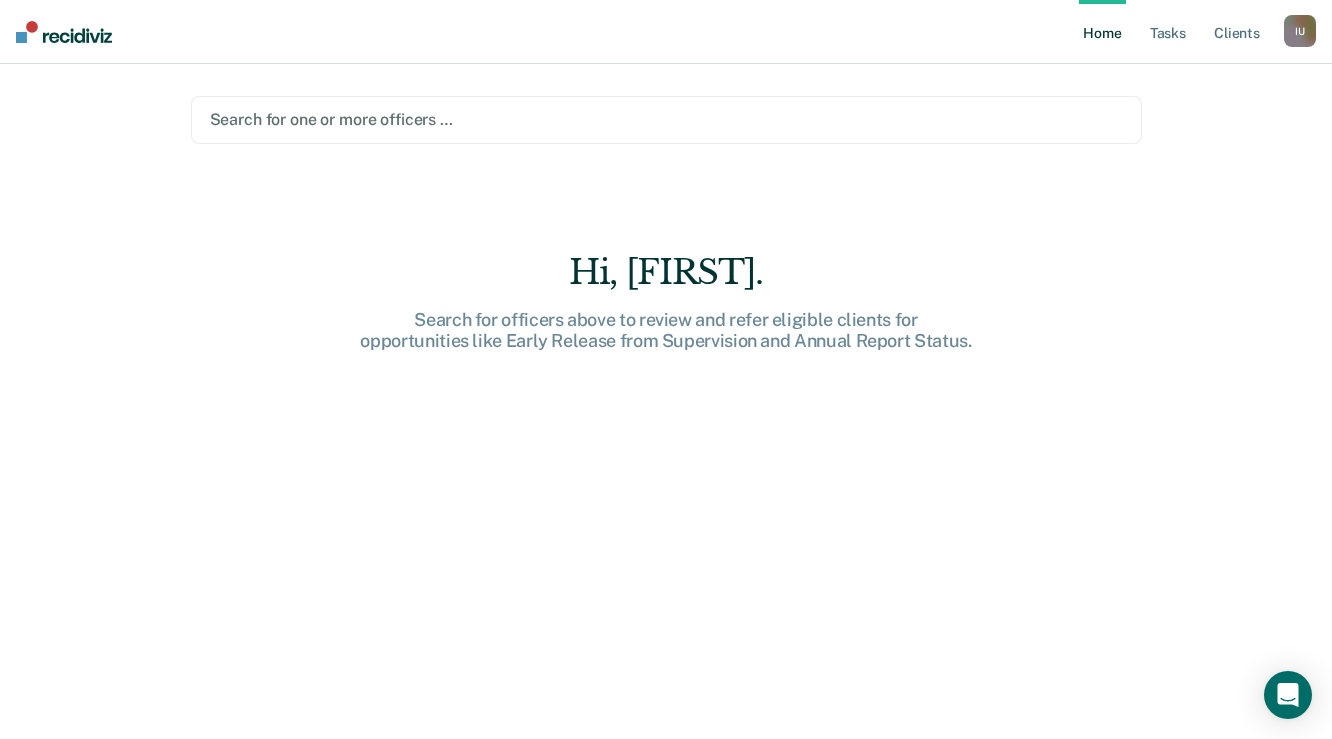 click on "I U" at bounding box center [1300, 31] 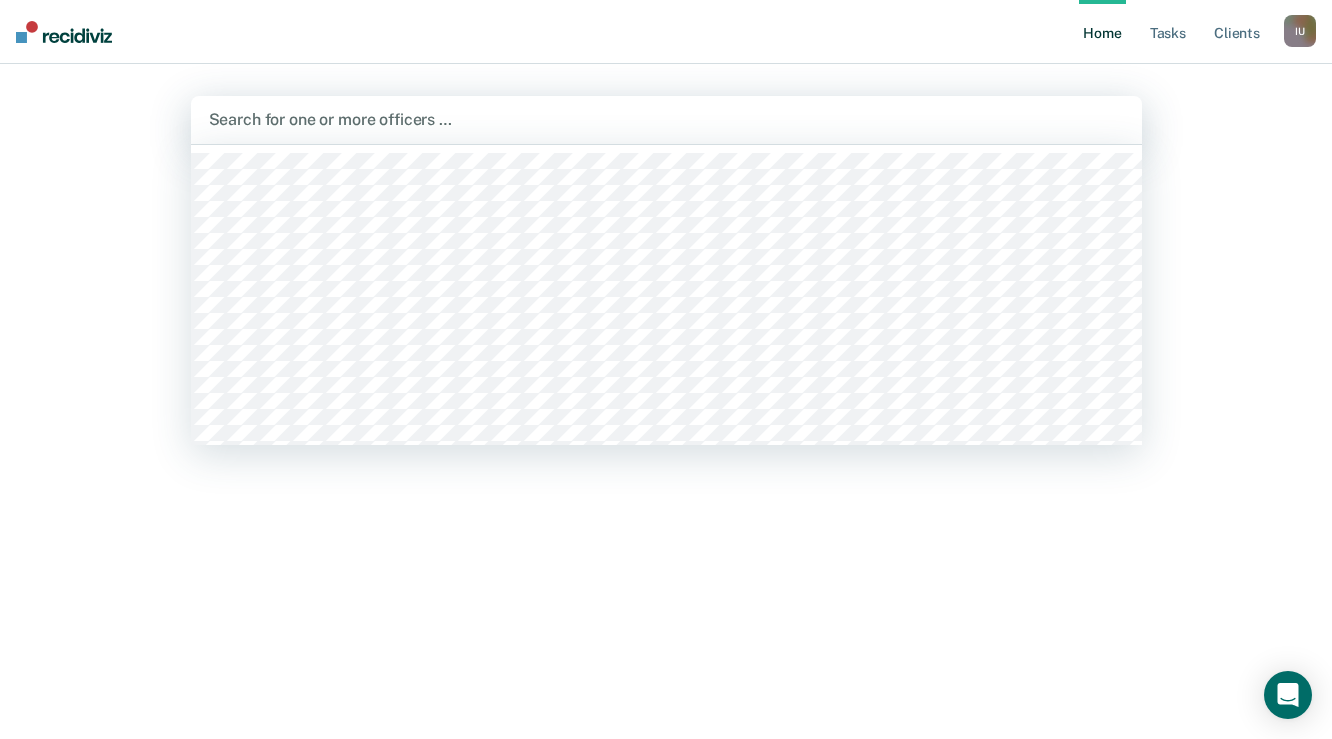 click at bounding box center (666, 119) 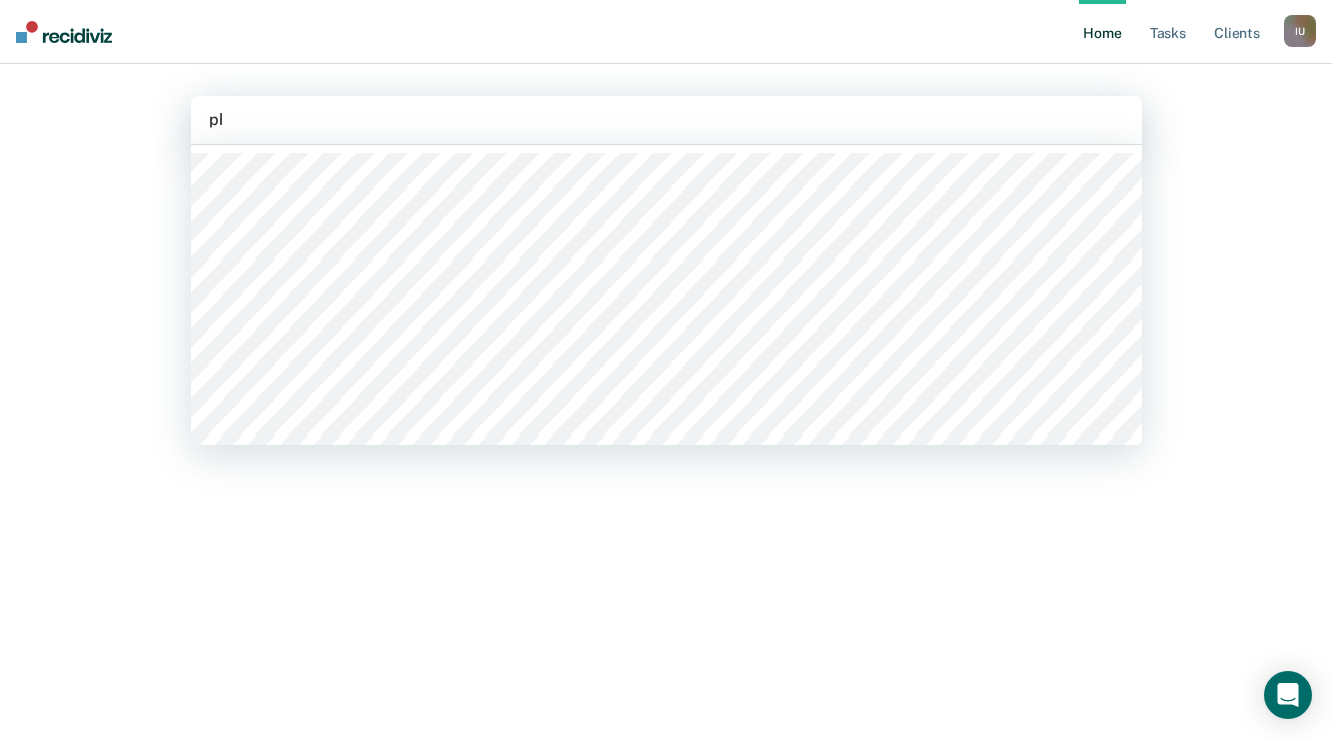 type on "phy" 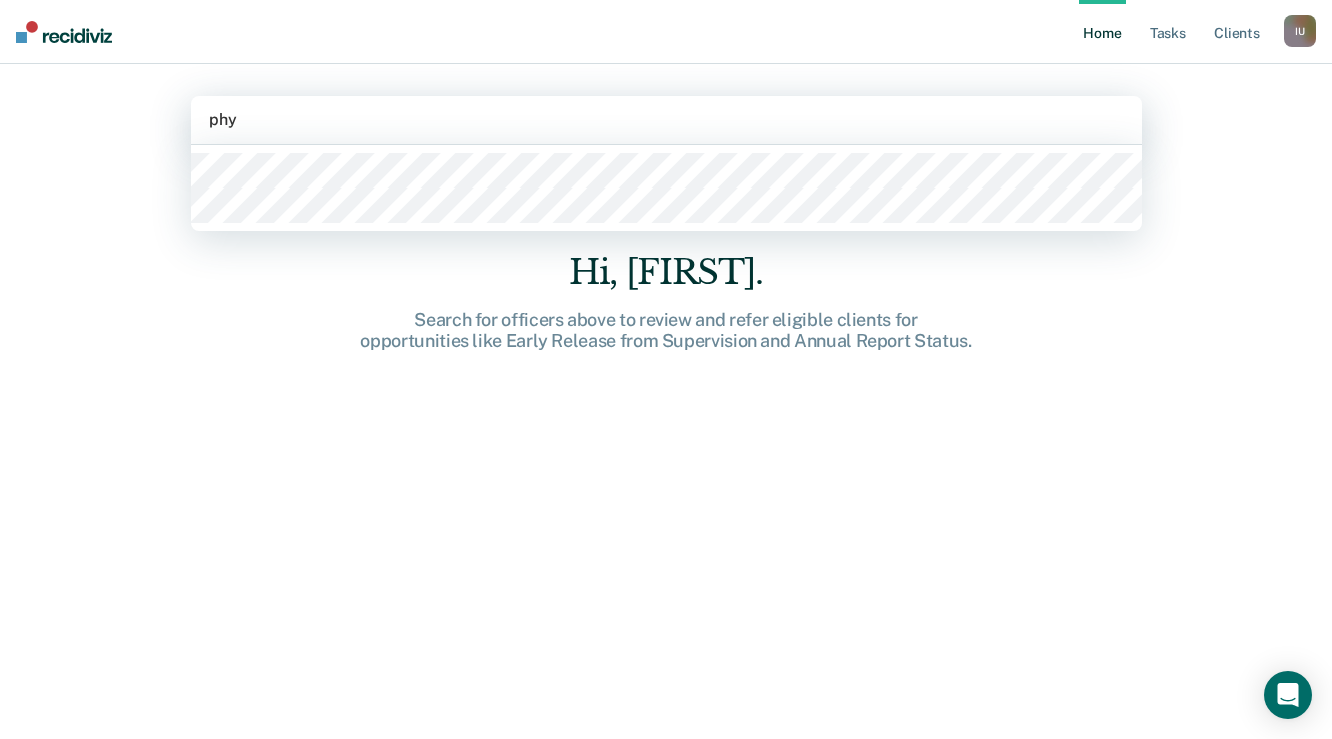 type 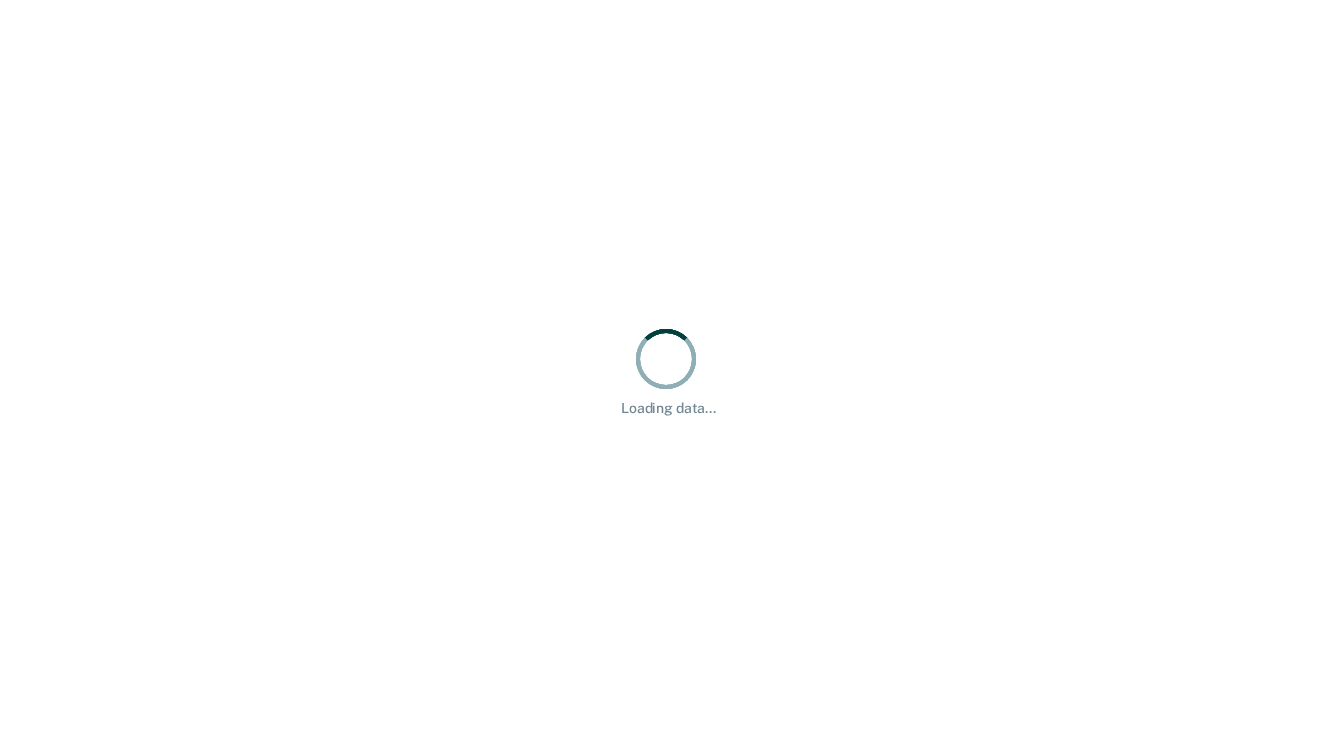 scroll, scrollTop: 0, scrollLeft: 0, axis: both 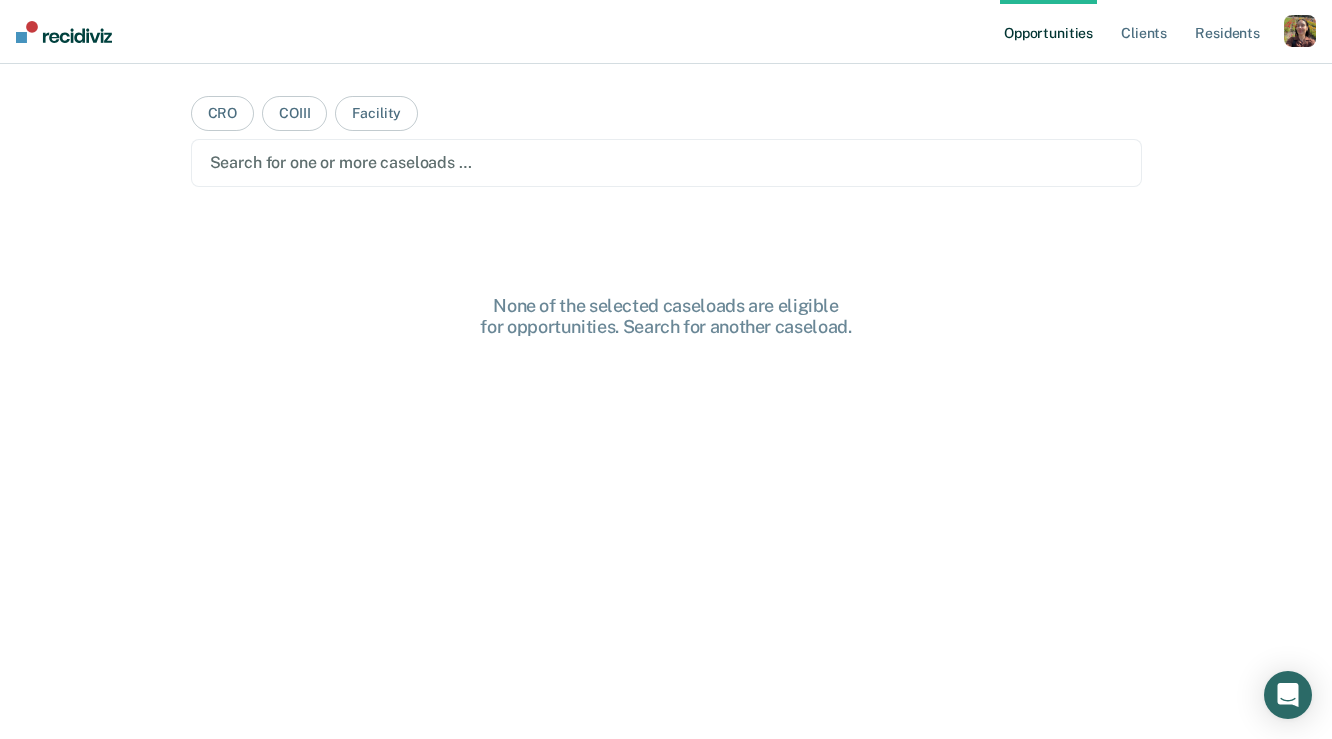 click at bounding box center (1300, 31) 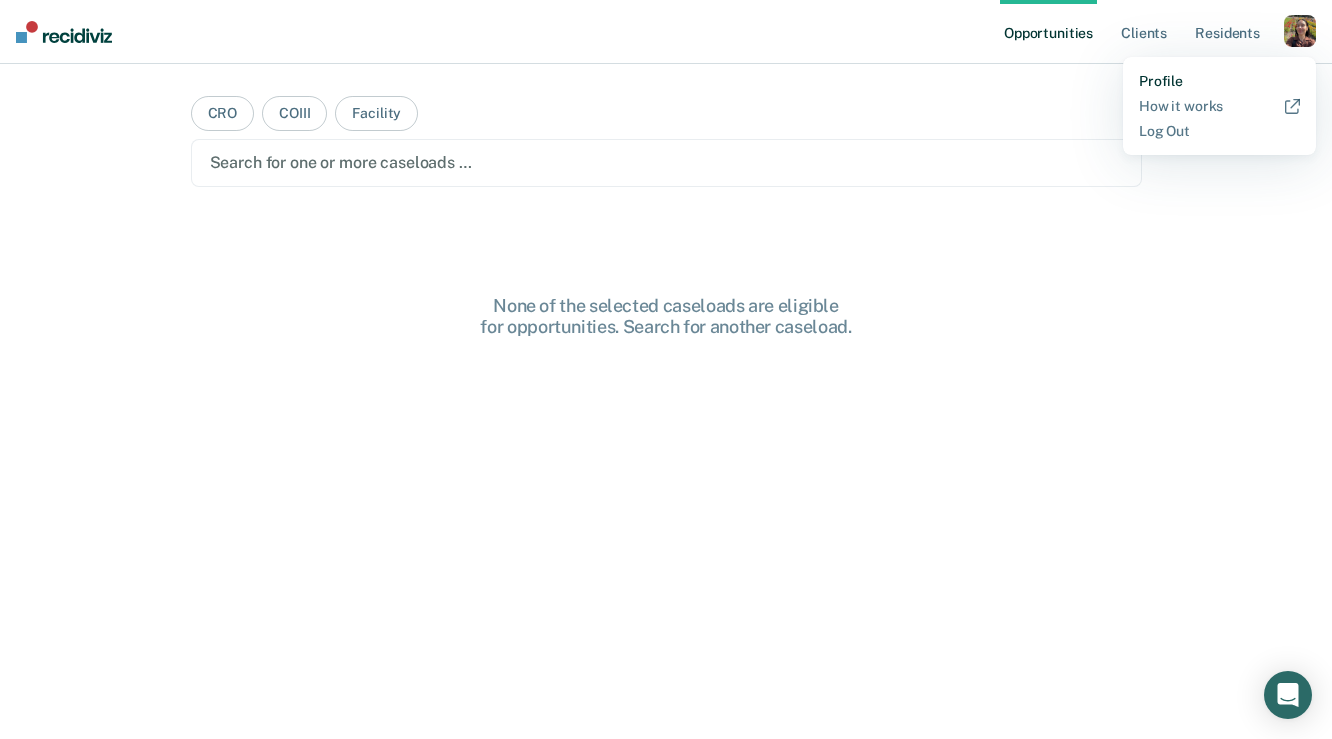 click on "Profile" at bounding box center [1219, 81] 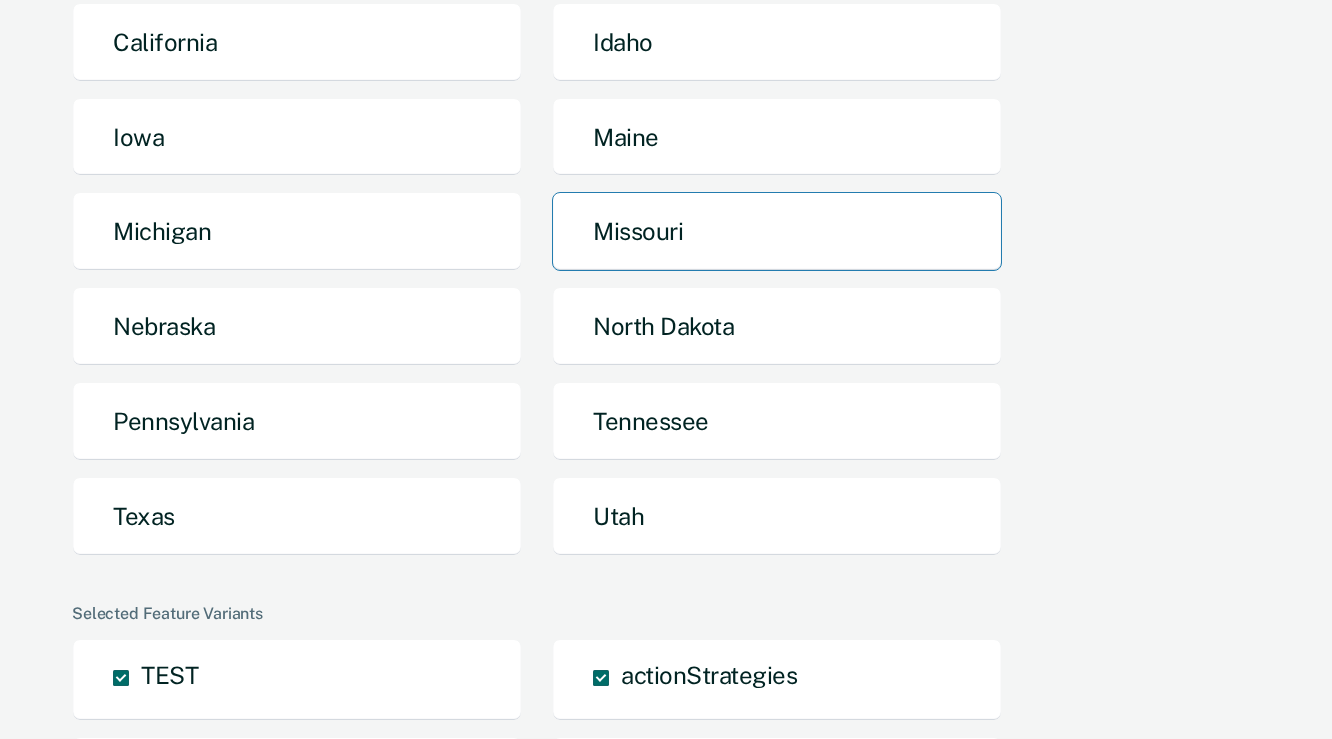 scroll, scrollTop: 362, scrollLeft: 0, axis: vertical 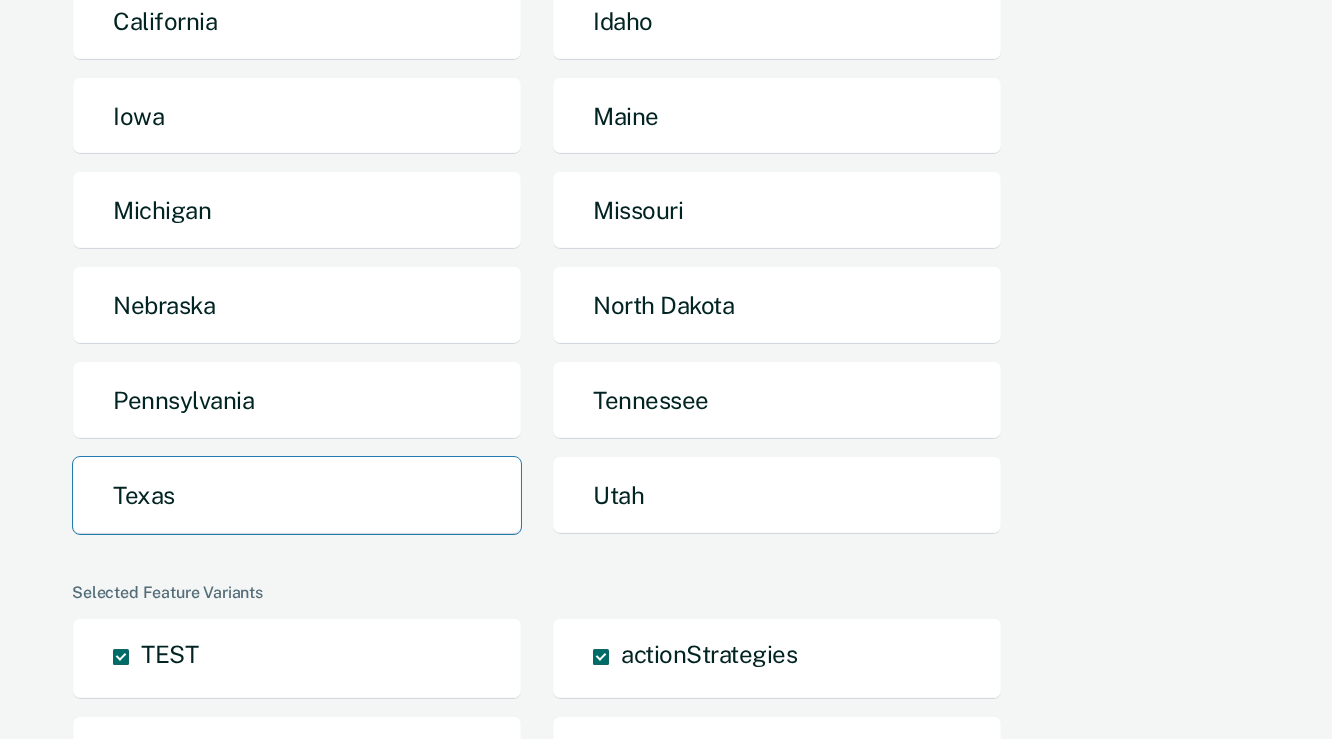 click on "Texas" at bounding box center [297, 495] 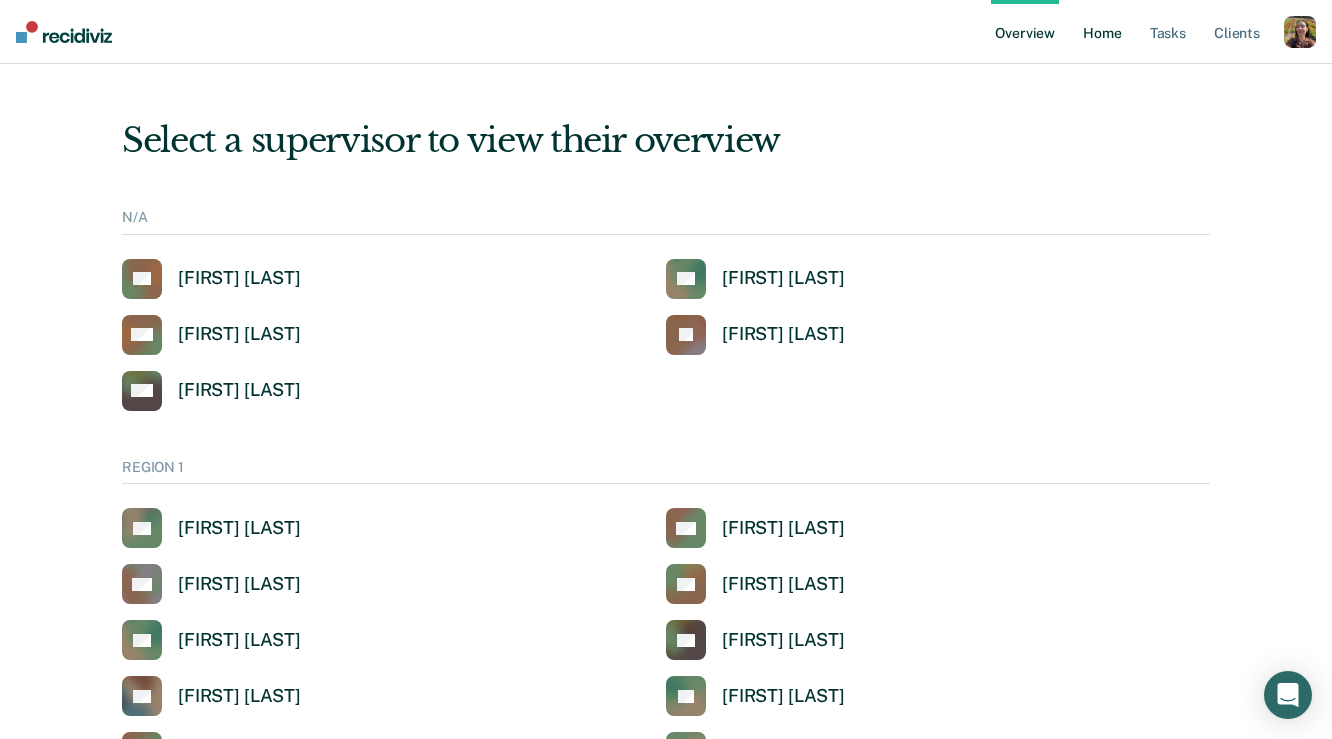 click on "Home" at bounding box center [1102, 32] 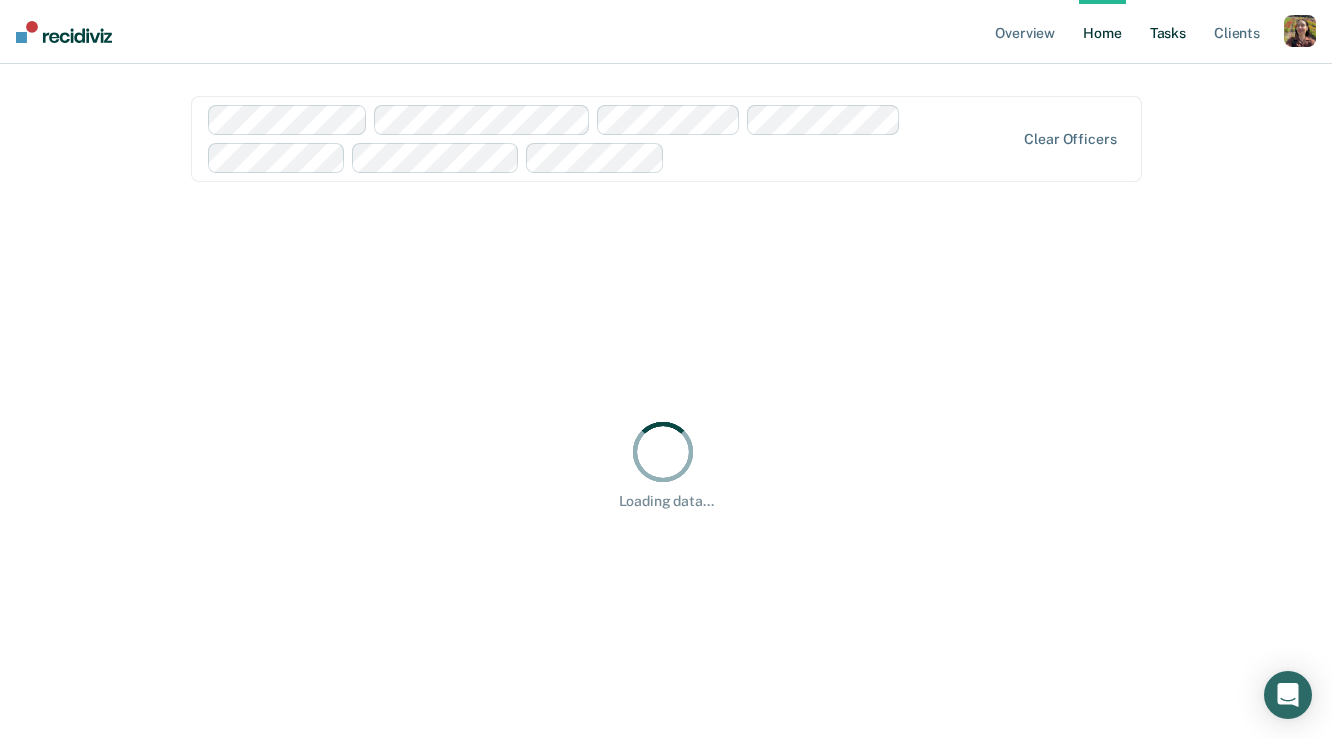 click on "Tasks" at bounding box center [1168, 32] 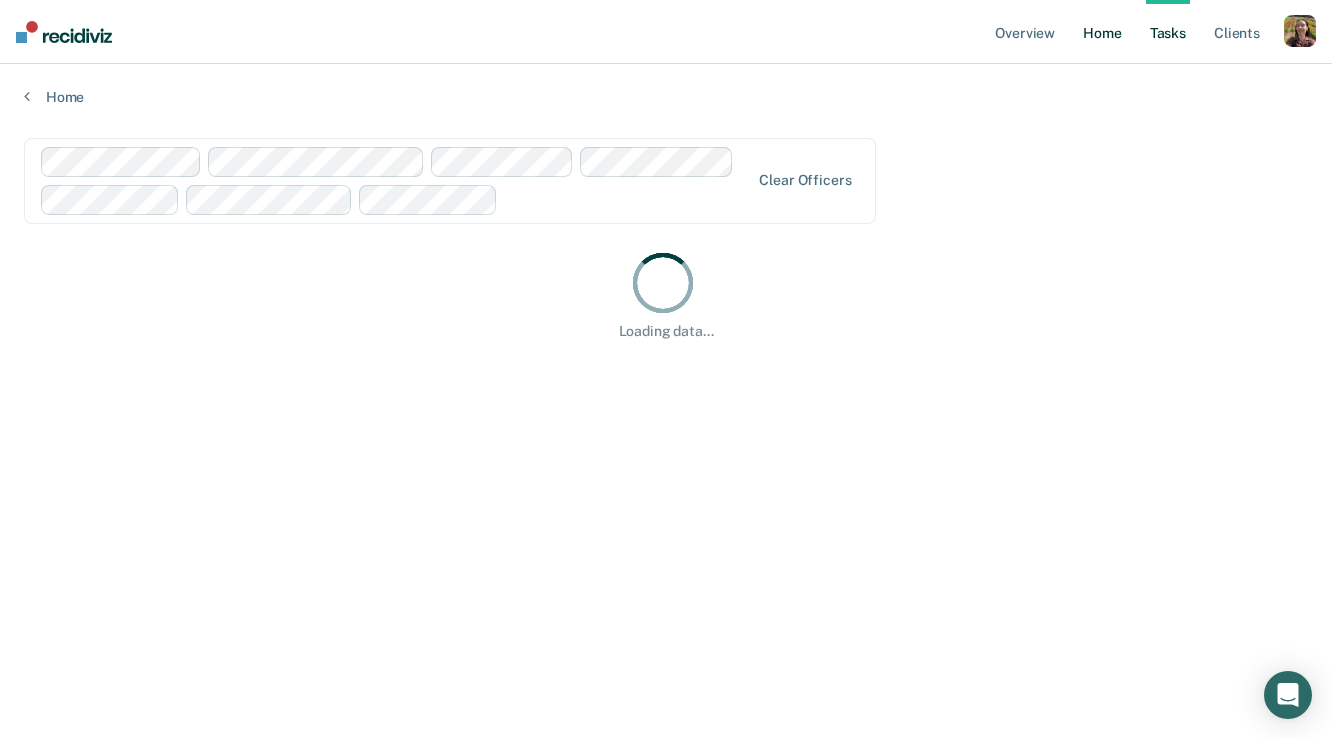 click on "Home" at bounding box center (1102, 32) 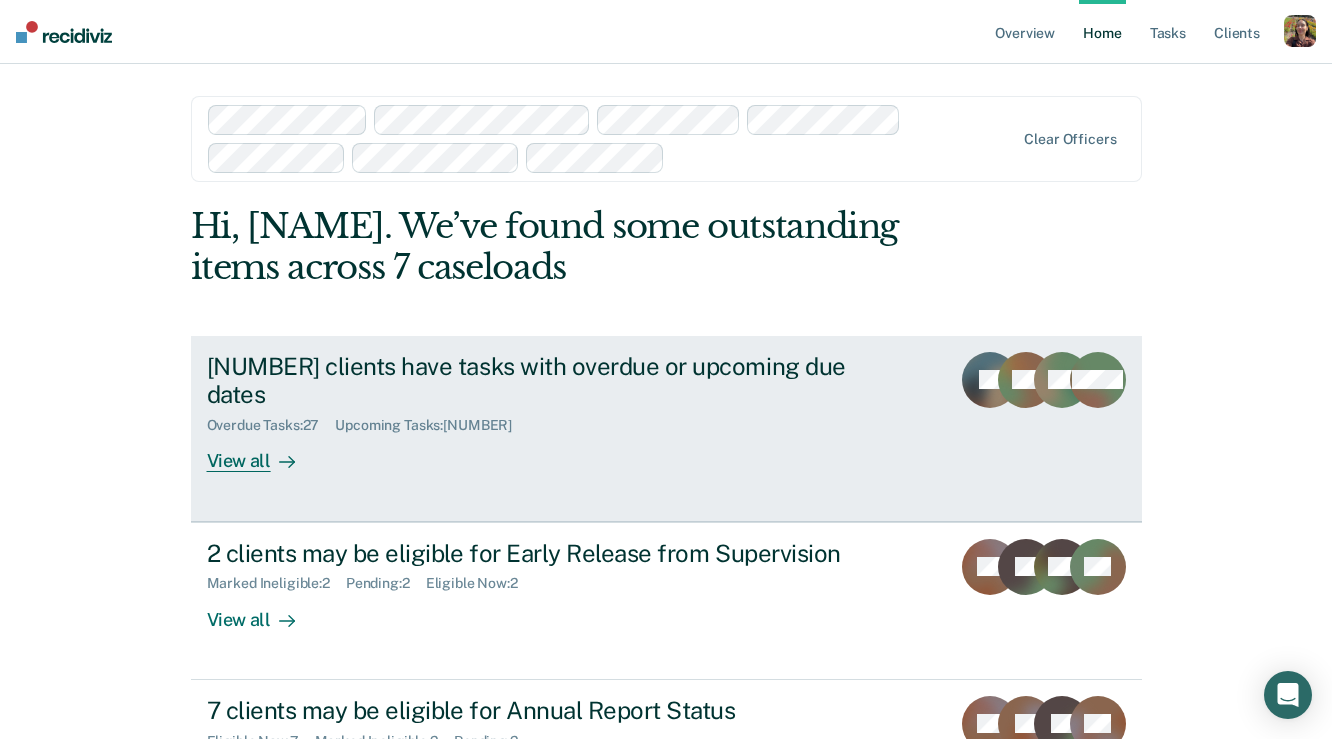 click on "347 clients have tasks with overdue or upcoming due dates Overdue Tasks :  27 Upcoming Tasks :  660 View all" at bounding box center (582, 412) 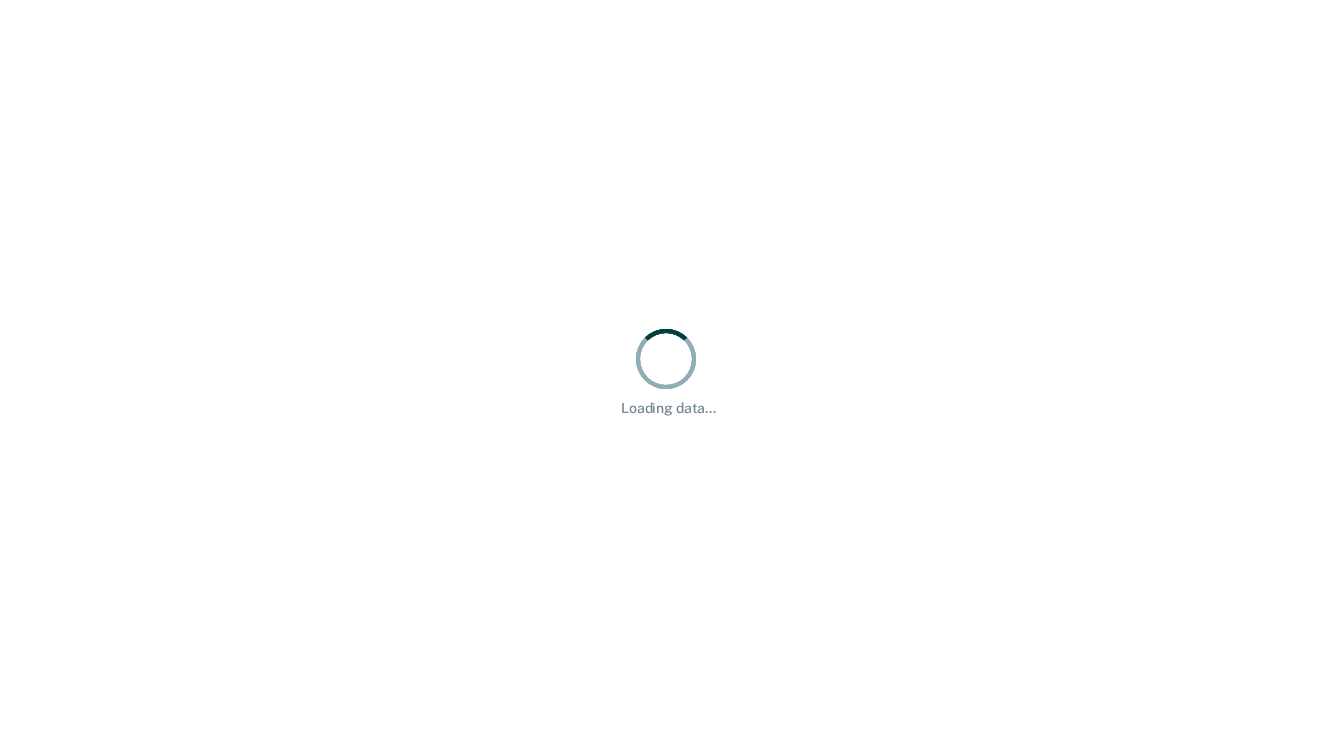 scroll, scrollTop: 0, scrollLeft: 0, axis: both 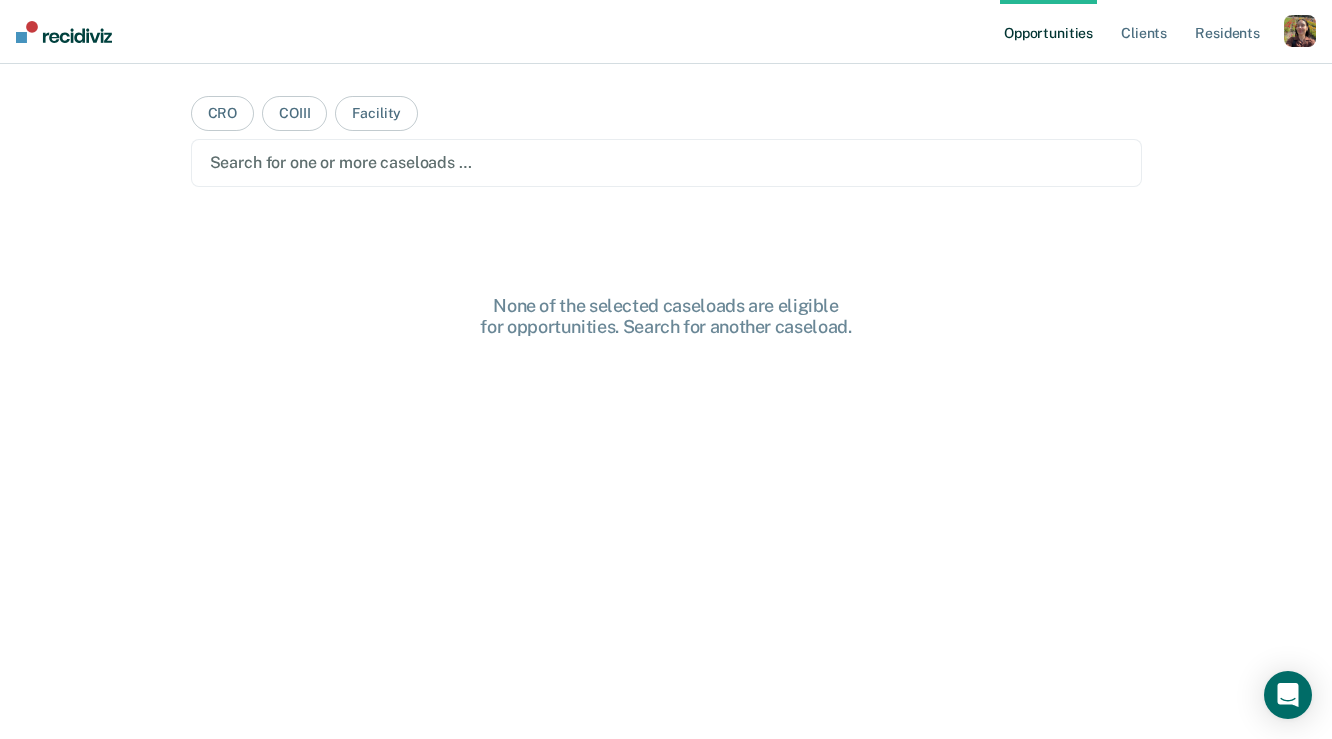 click at bounding box center (1300, 31) 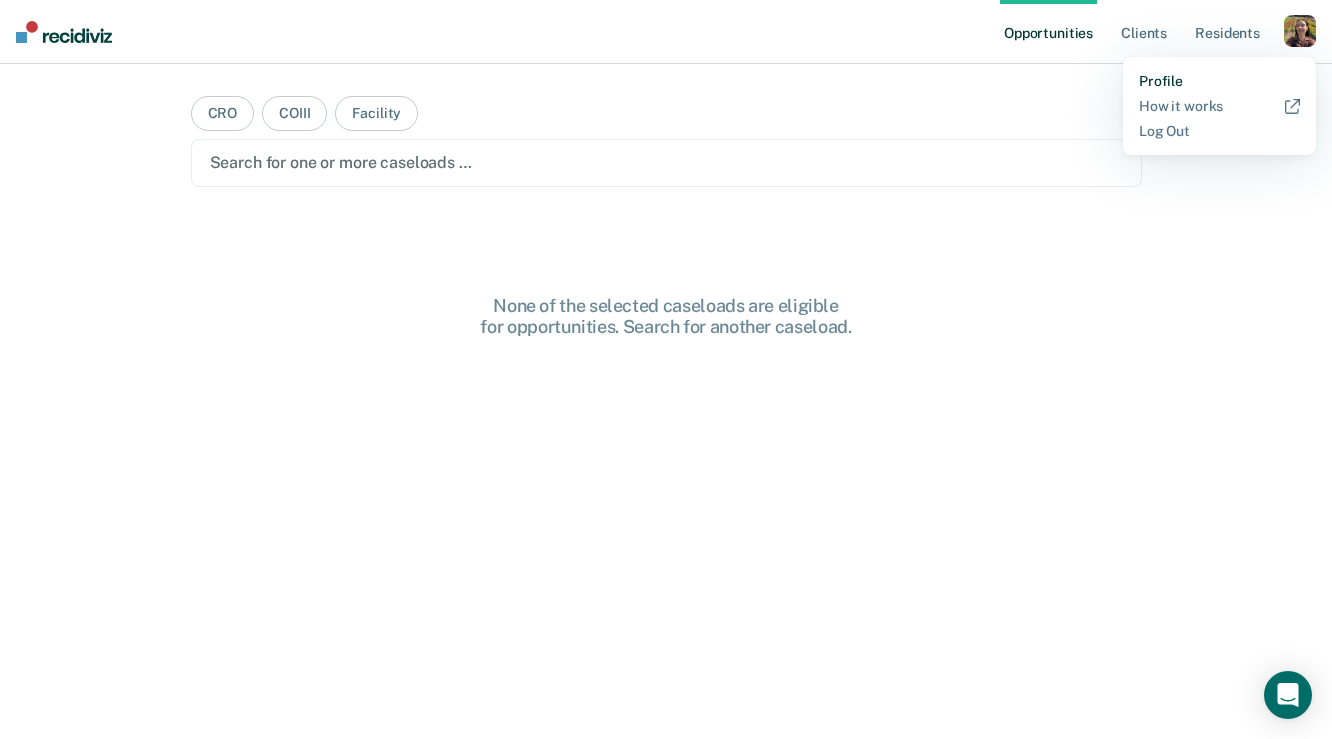 click on "Profile" at bounding box center (1219, 81) 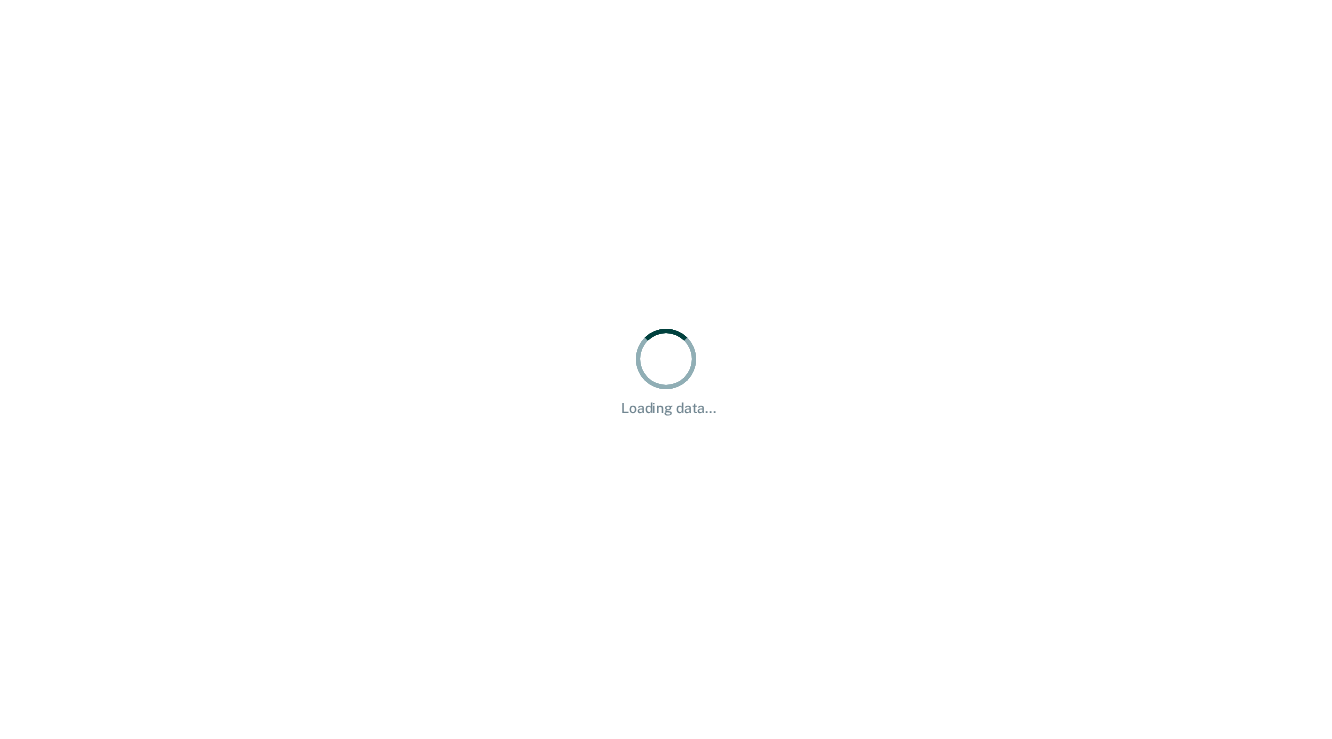 scroll, scrollTop: 0, scrollLeft: 0, axis: both 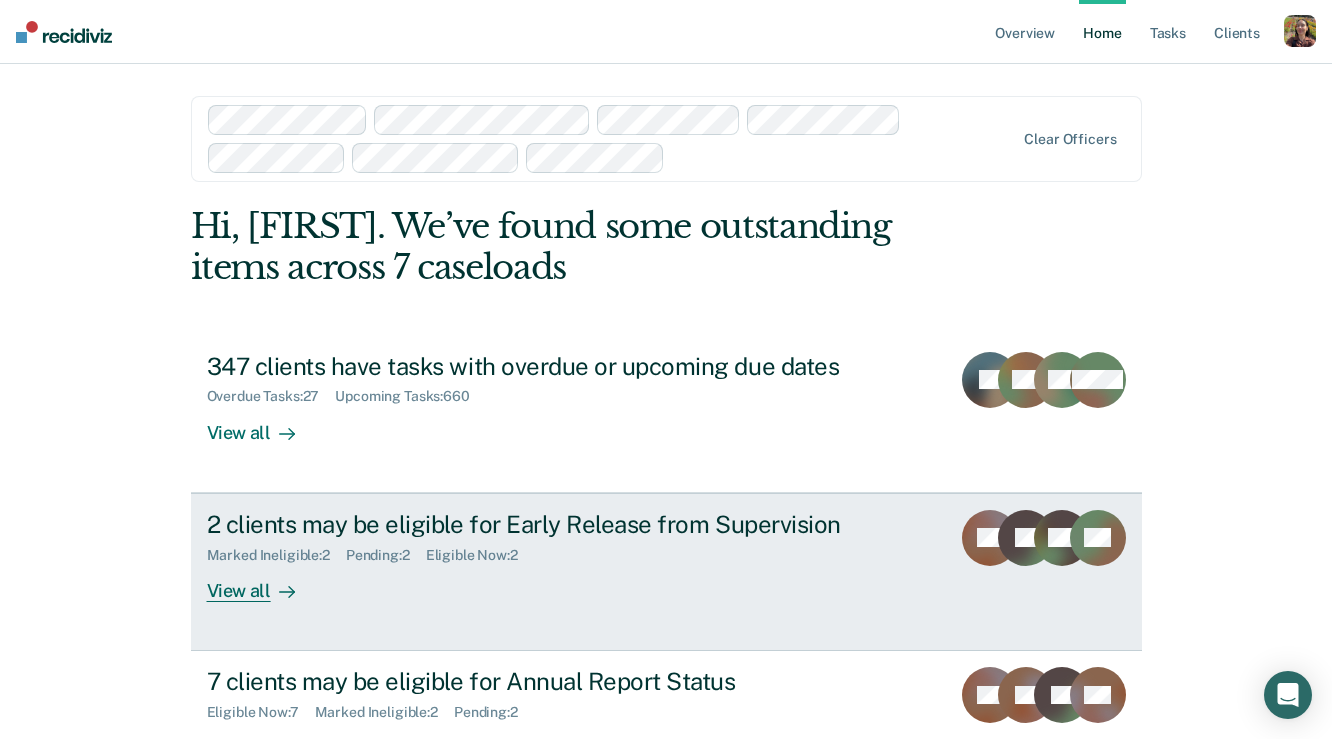click on "2 clients may be eligible for Early Release from Supervision Marked Ineligible :  2 Pending :  2 Eligible Now :  2 View all   PG JG RO CA" at bounding box center [666, 572] 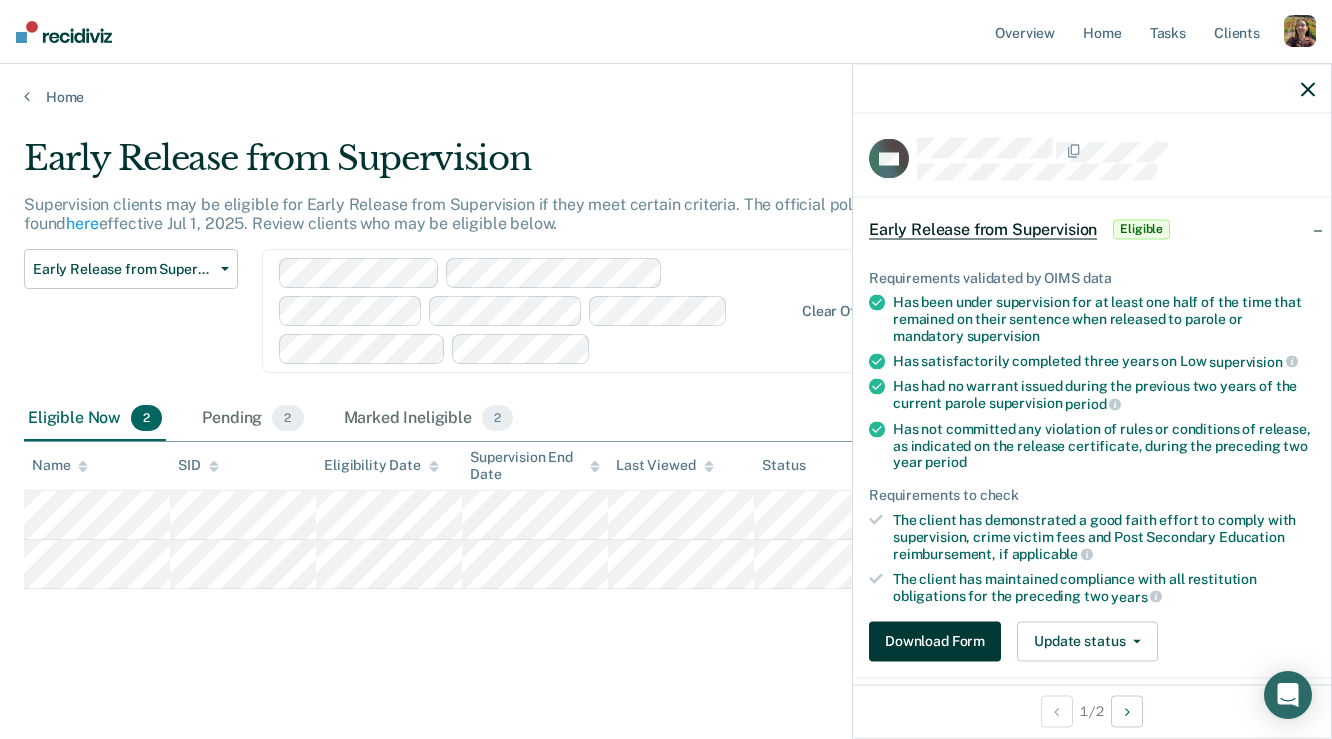 click on "Download Form" at bounding box center (935, 641) 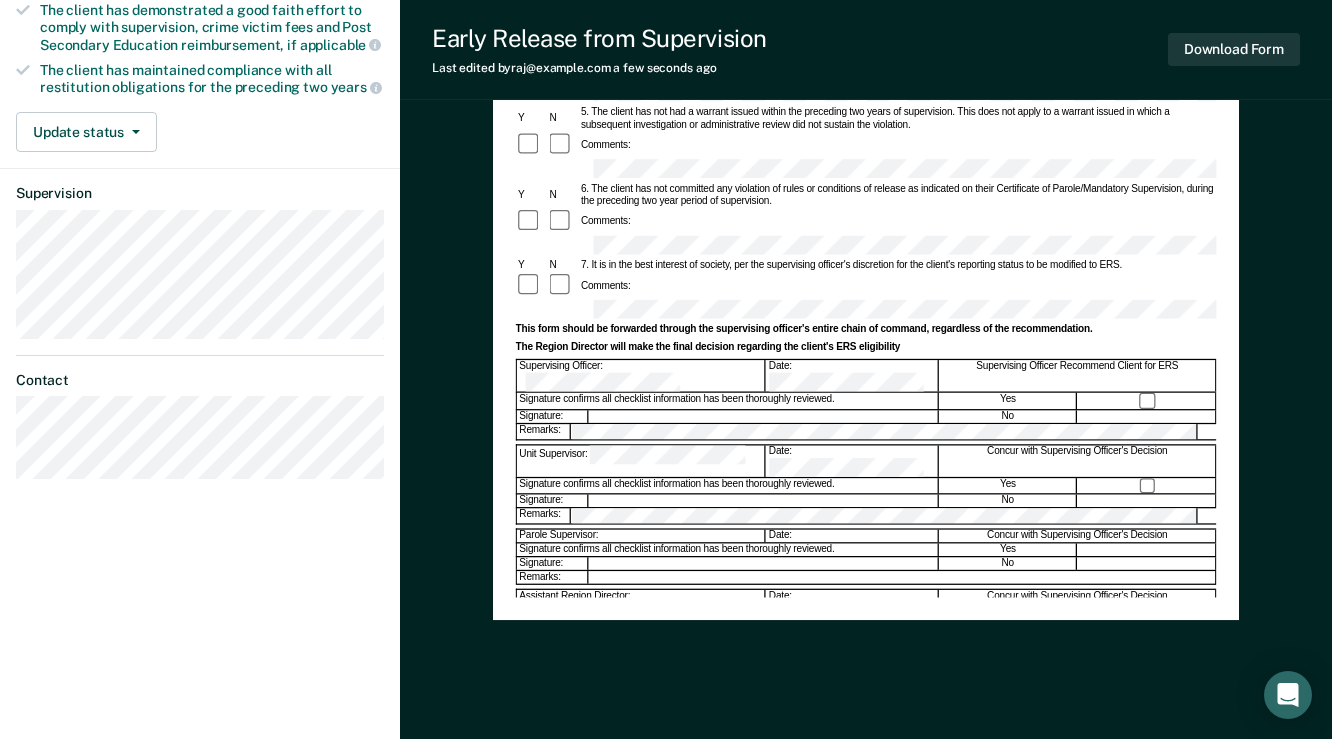 scroll, scrollTop: 520, scrollLeft: 0, axis: vertical 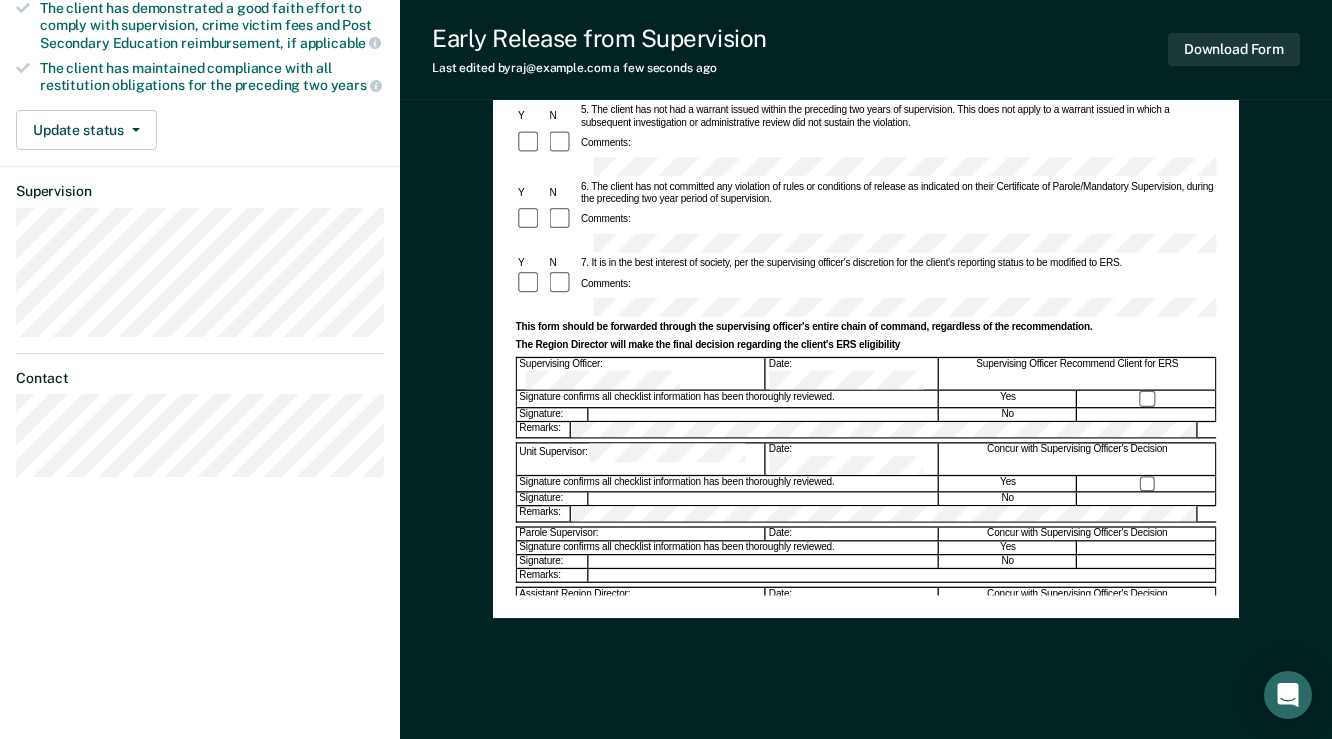 click on "Parole Supervisor:" at bounding box center (641, 534) 